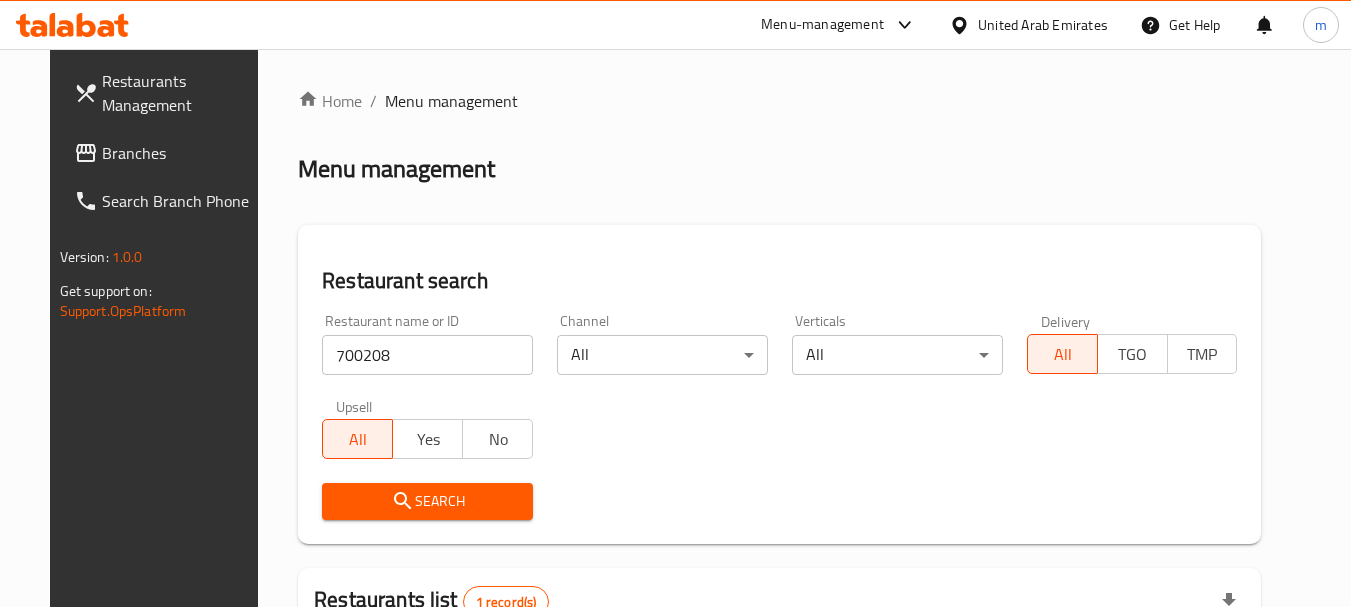 scroll, scrollTop: 260, scrollLeft: 0, axis: vertical 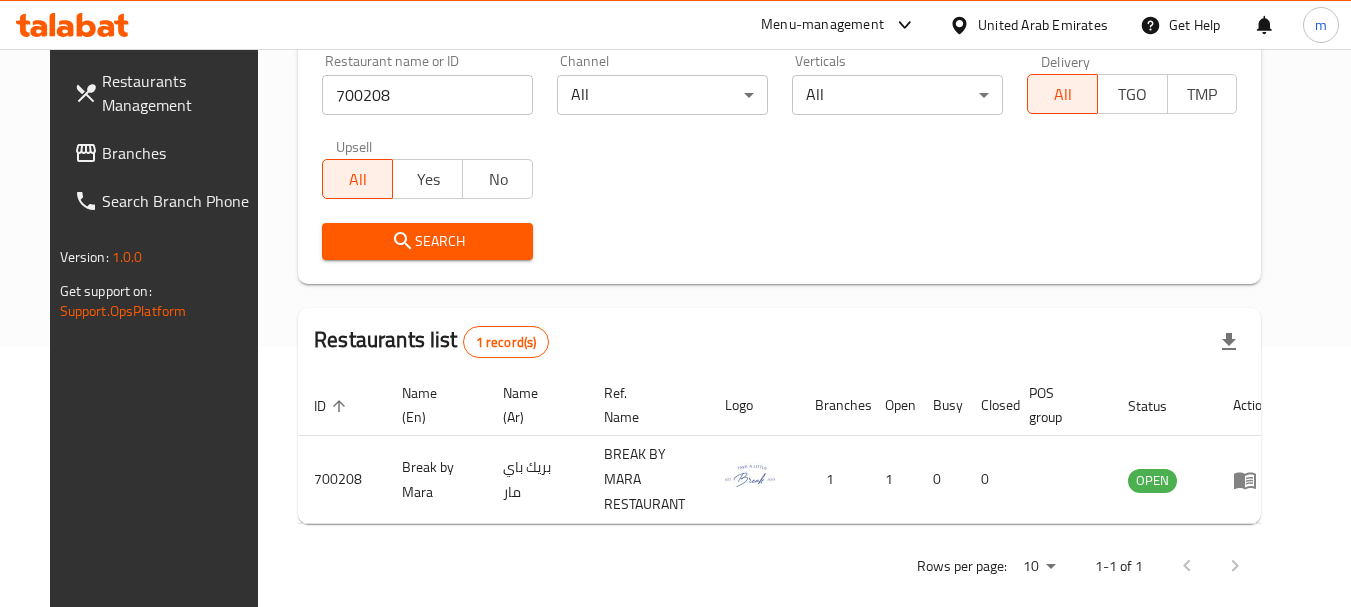 click 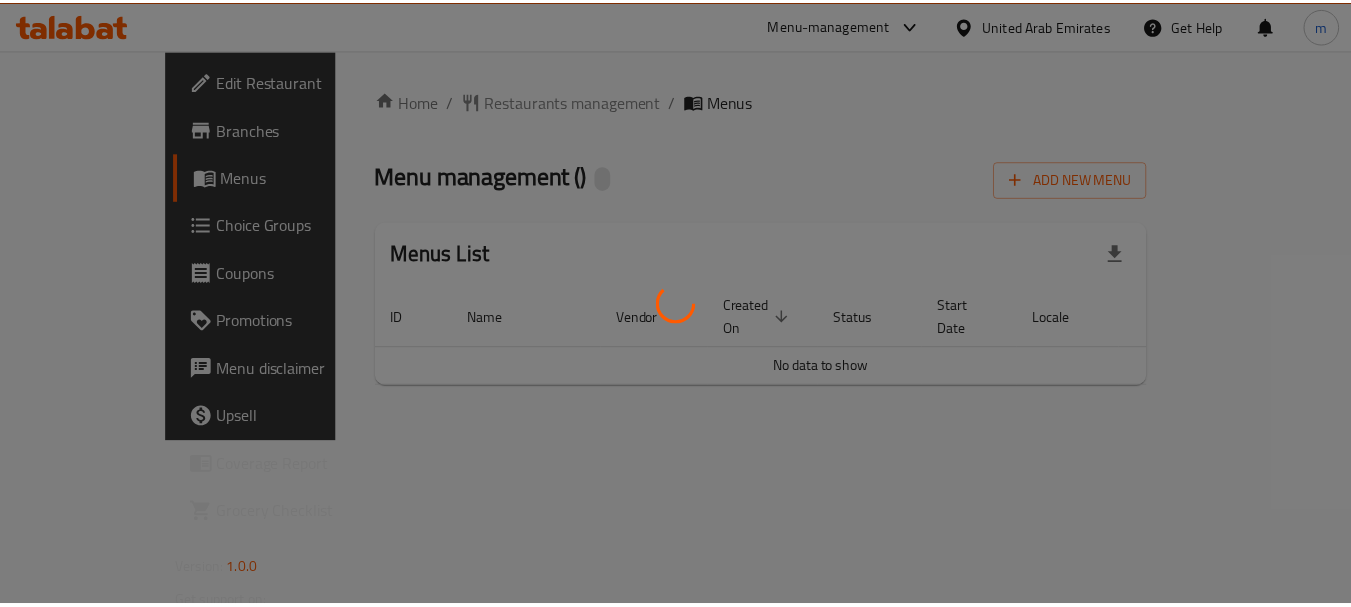 scroll, scrollTop: 0, scrollLeft: 0, axis: both 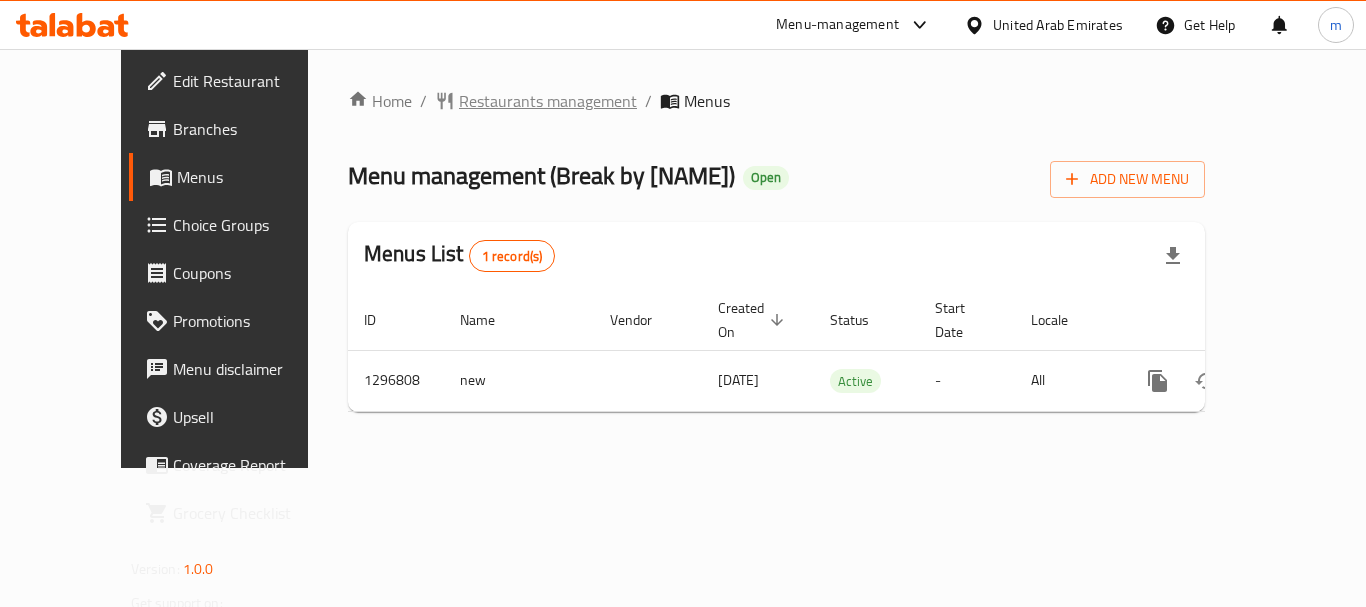 click on "Restaurants management" at bounding box center [548, 101] 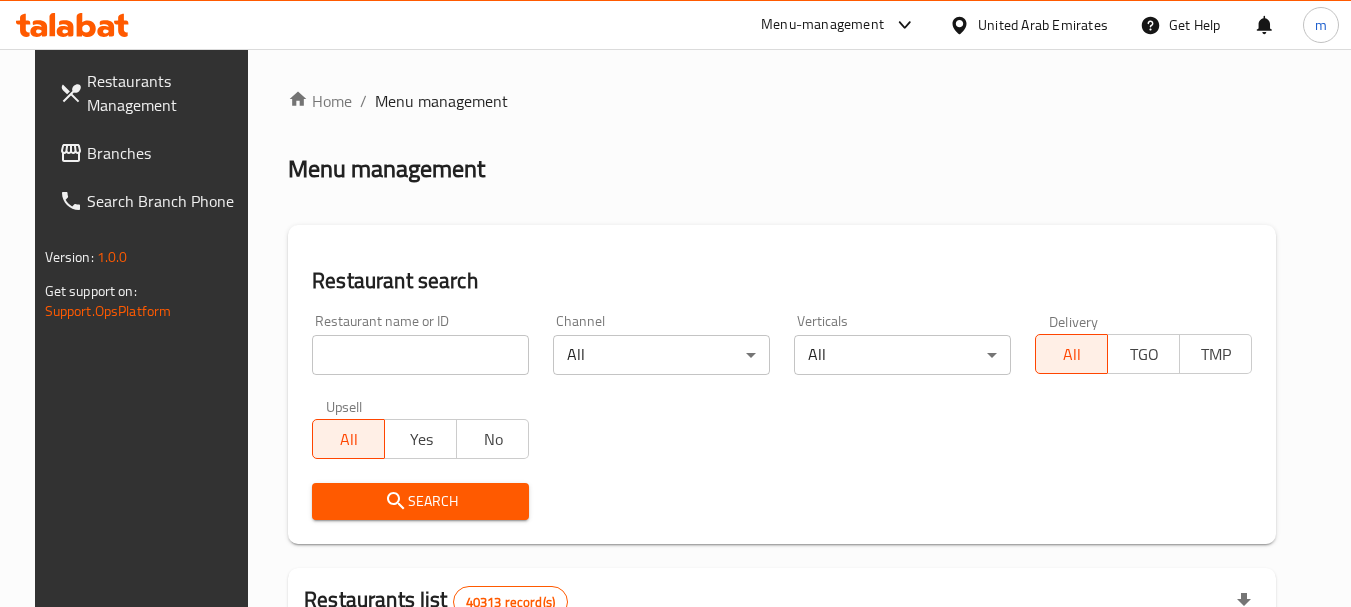 click at bounding box center [420, 355] 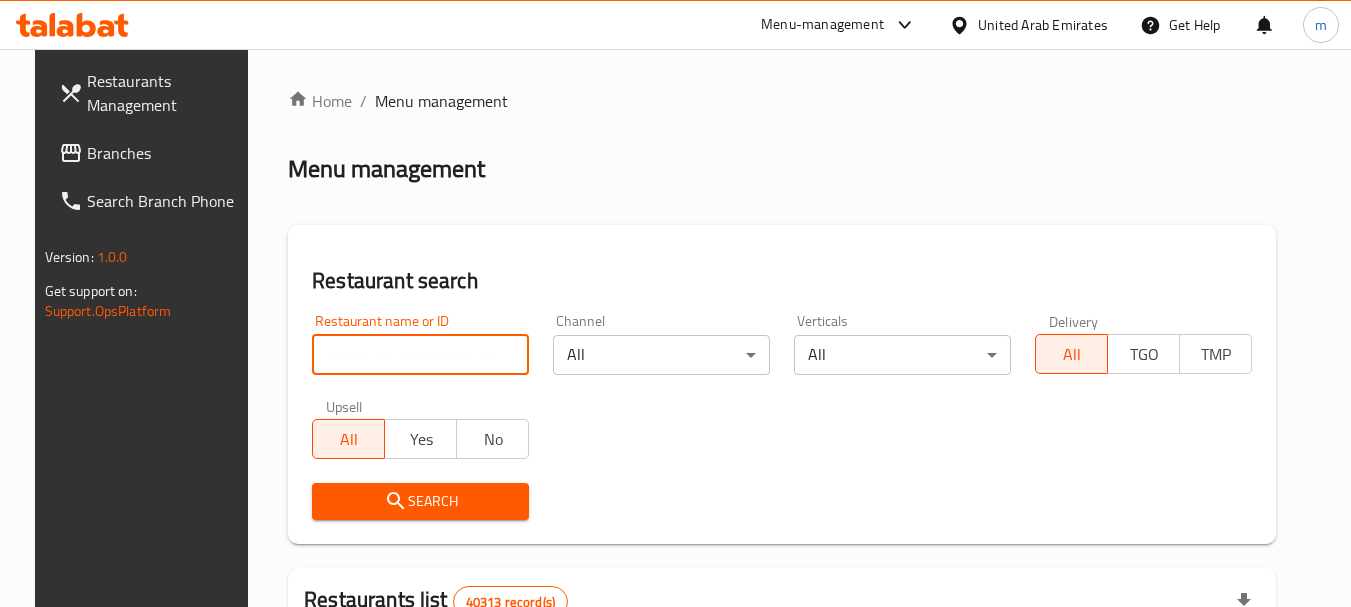 paste on "700208" 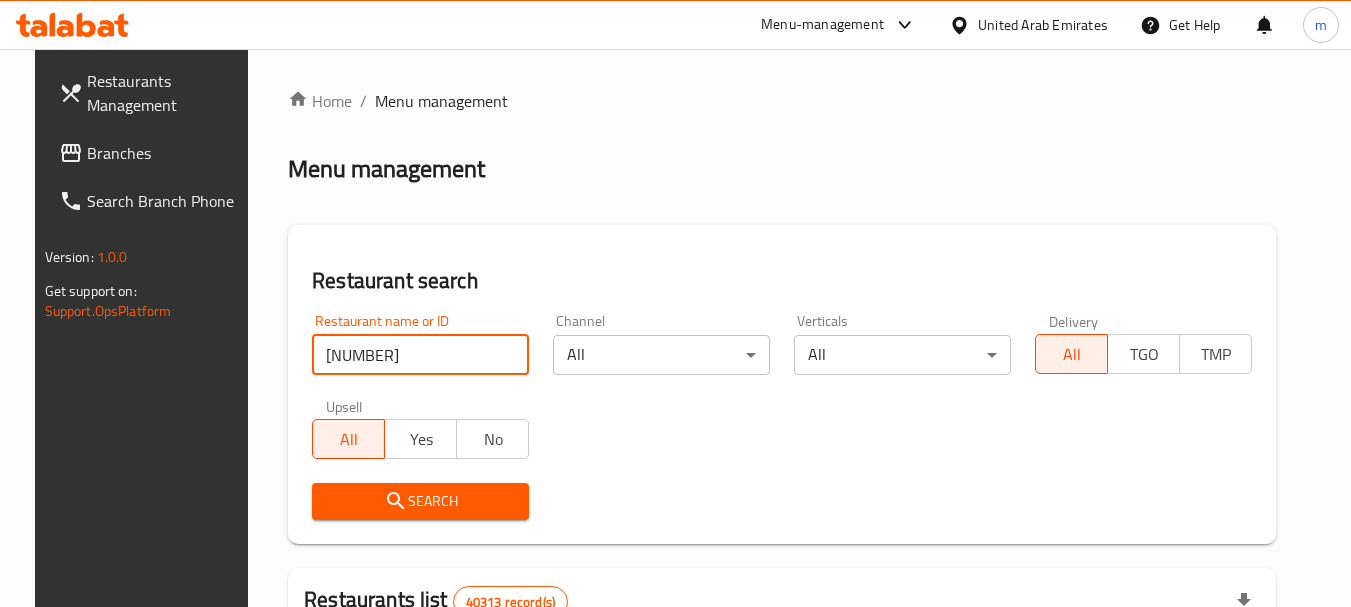 type on "700208" 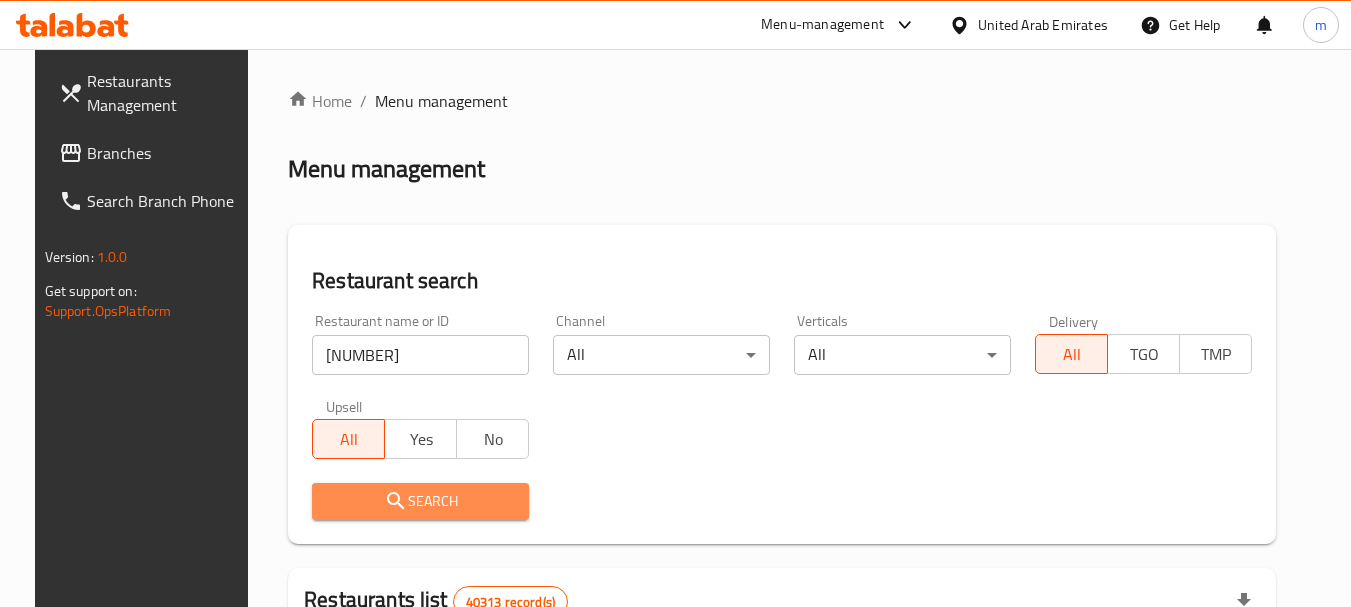 click on "Search" at bounding box center (420, 501) 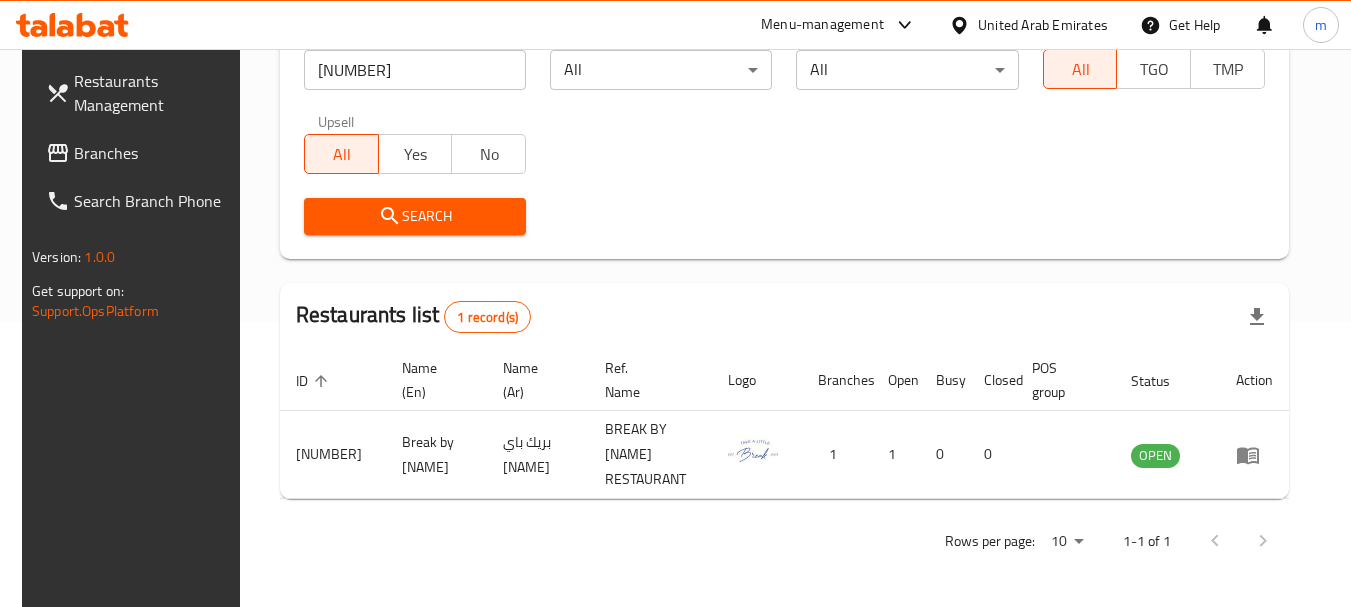 scroll, scrollTop: 268, scrollLeft: 0, axis: vertical 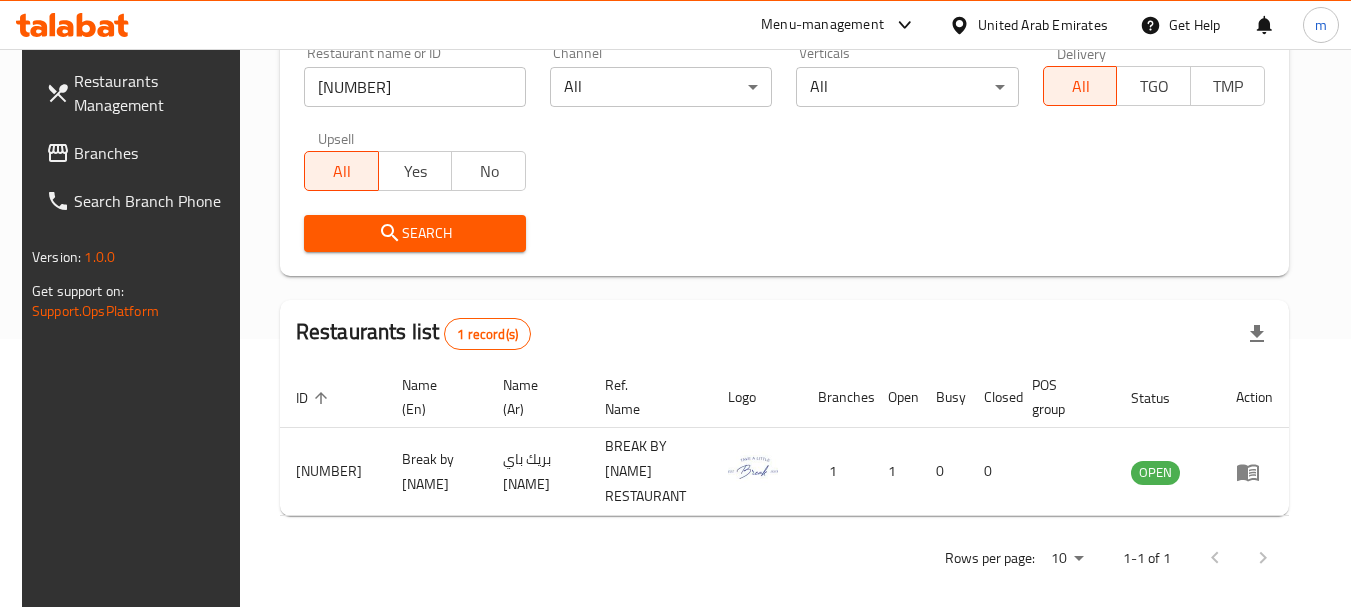 click 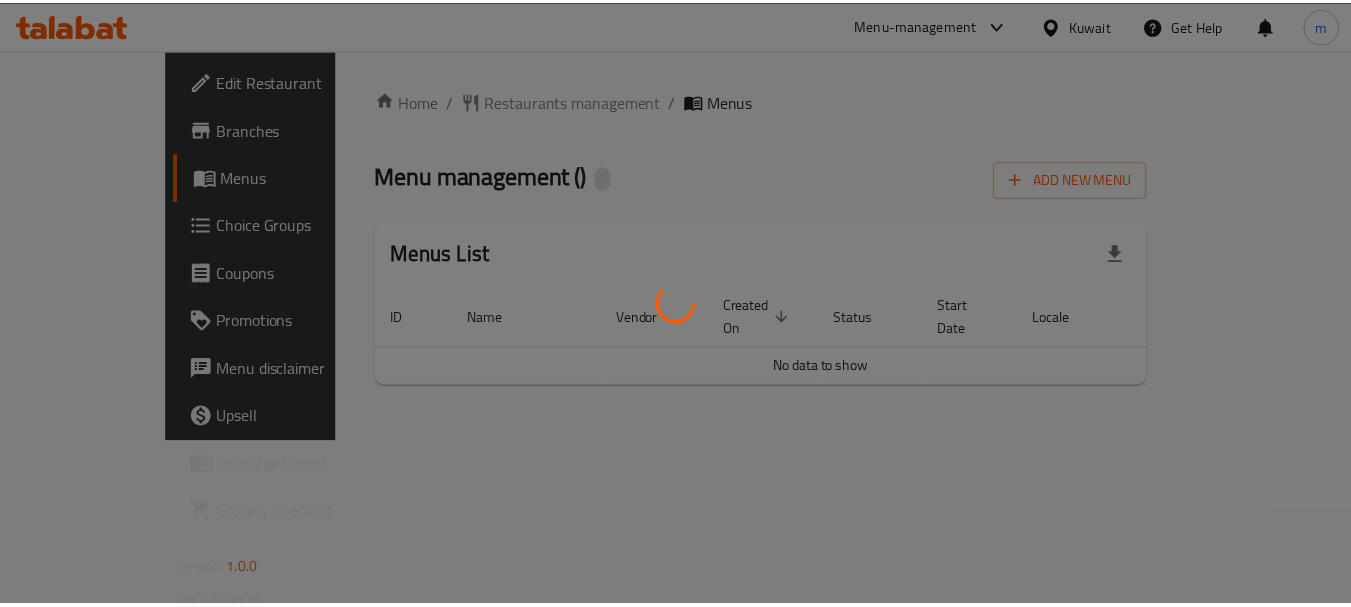 scroll, scrollTop: 0, scrollLeft: 0, axis: both 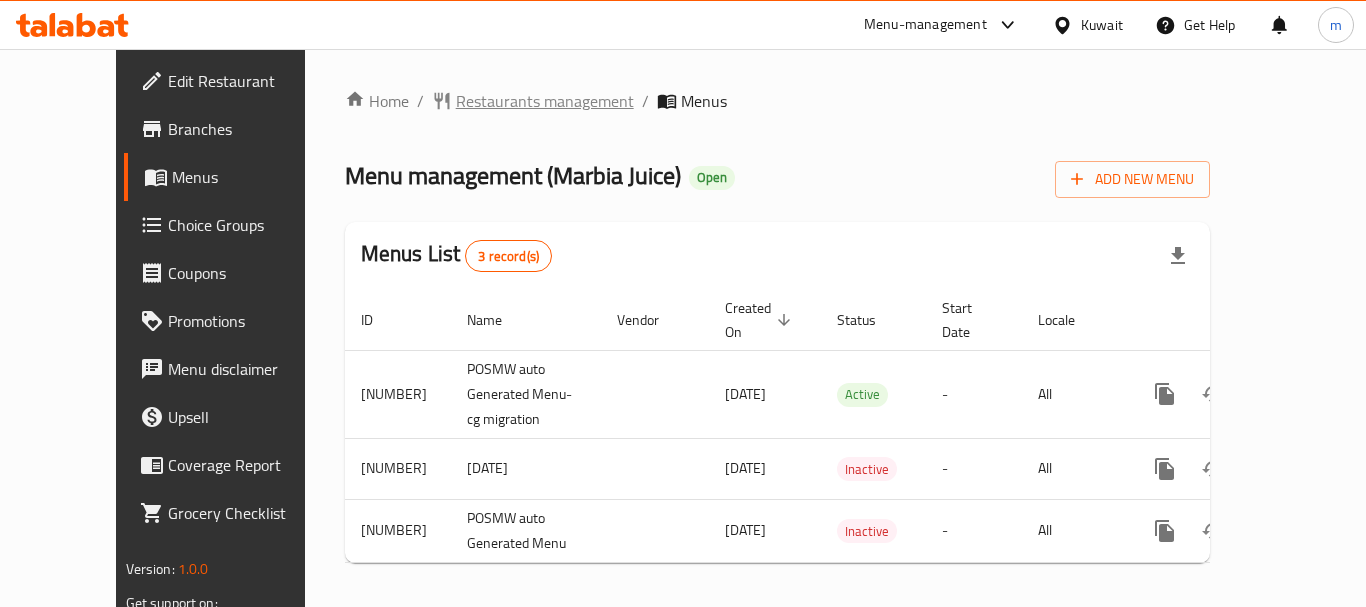 click on "Restaurants management" at bounding box center (545, 101) 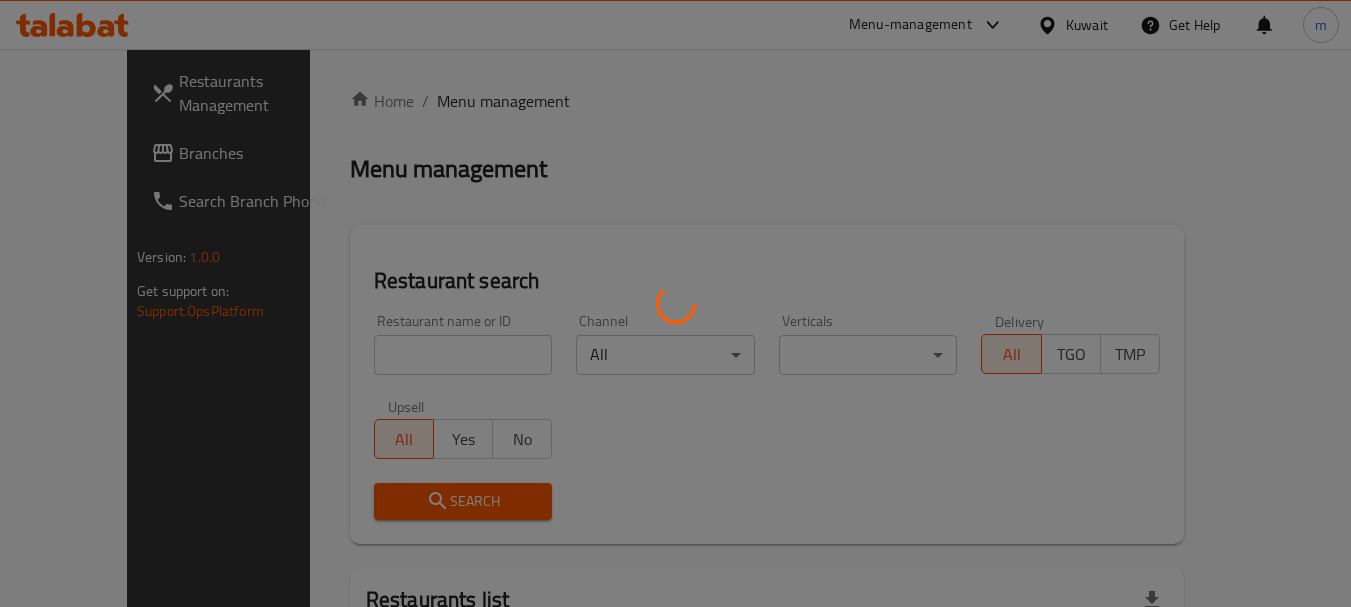 scroll, scrollTop: 0, scrollLeft: 0, axis: both 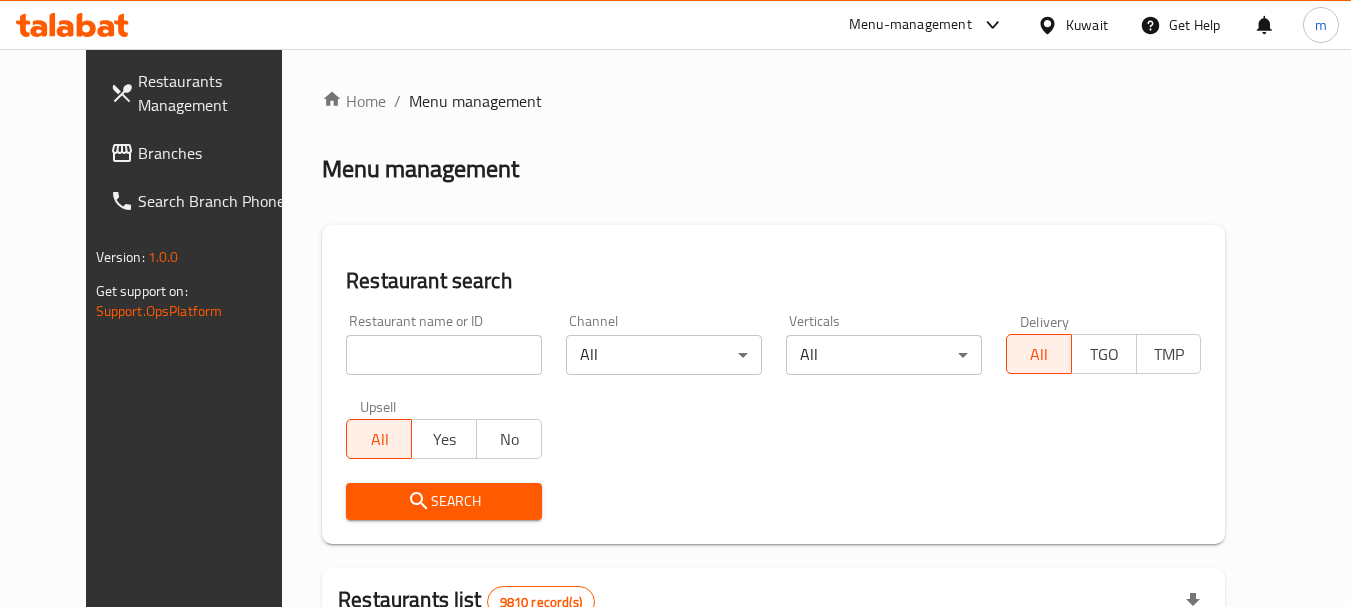 click at bounding box center [444, 355] 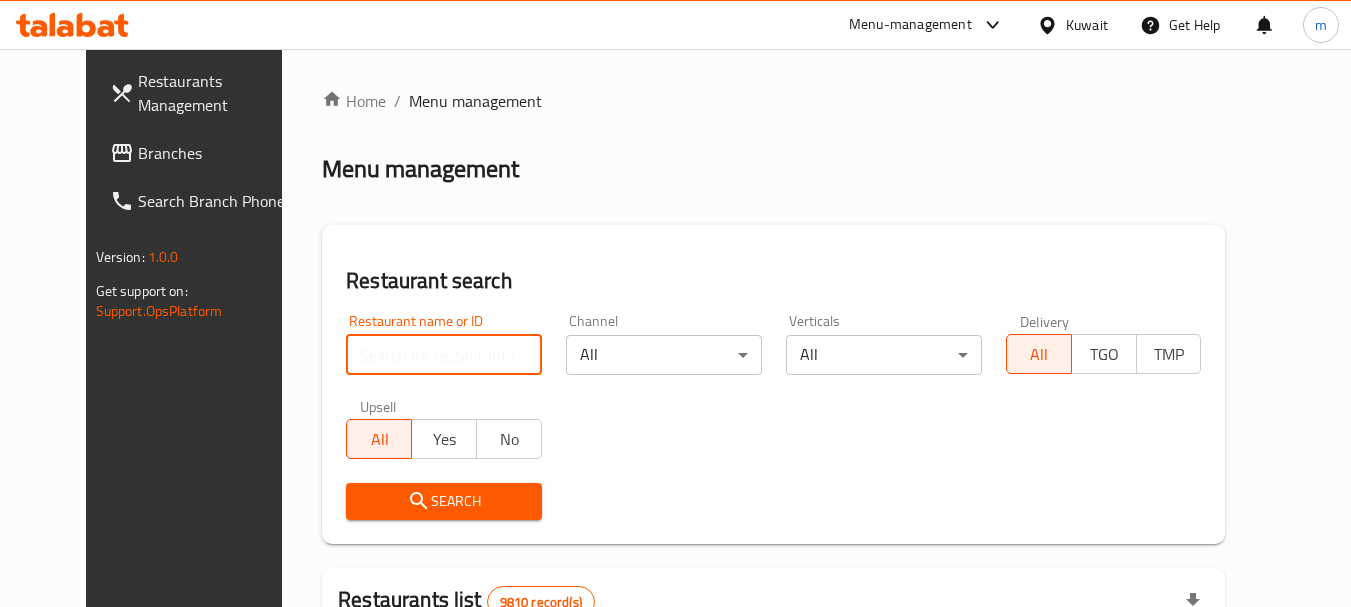paste on "10369" 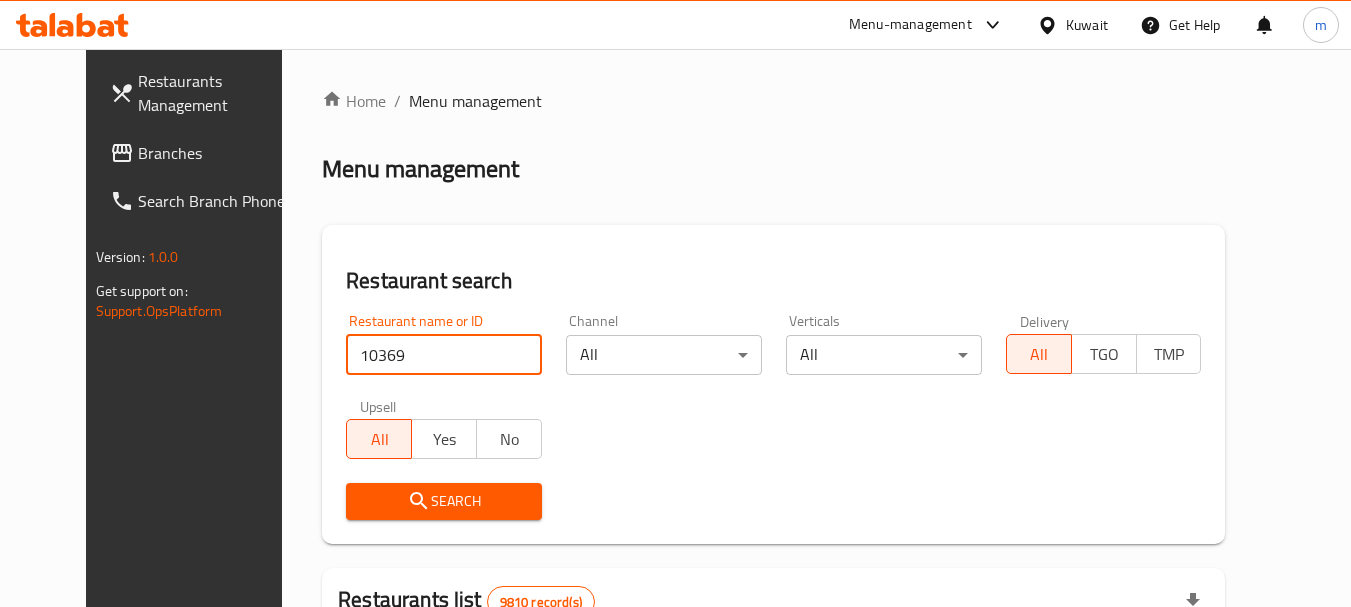 type on "10369" 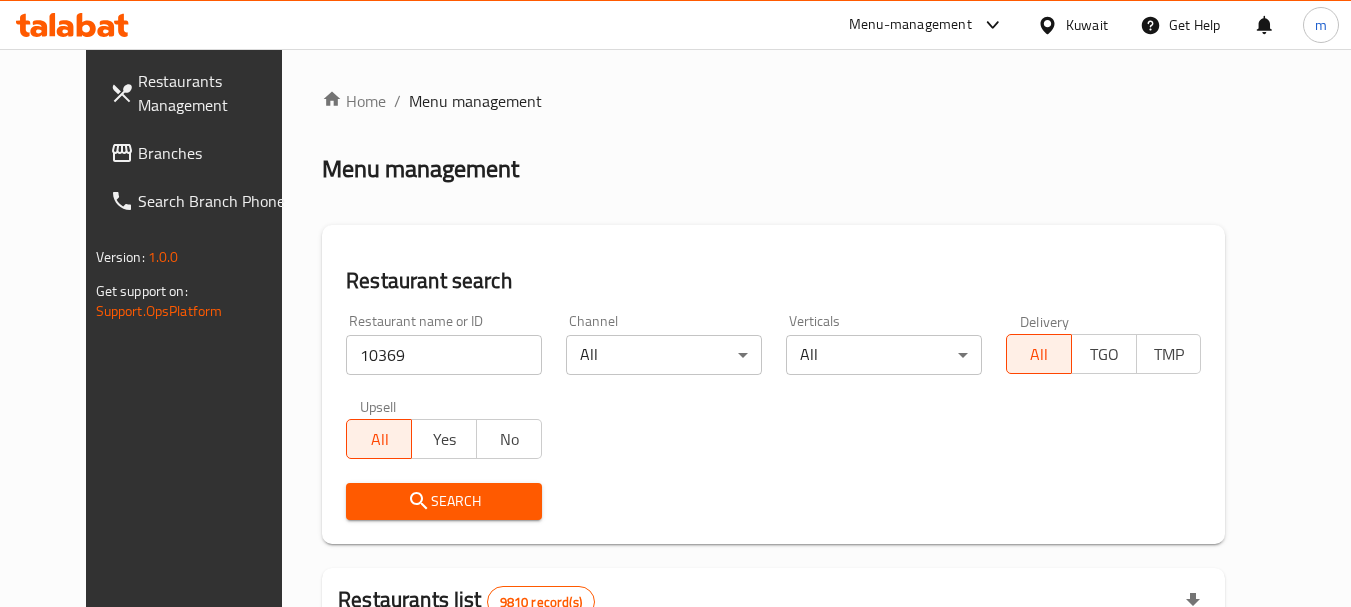 click on "Search" at bounding box center (444, 501) 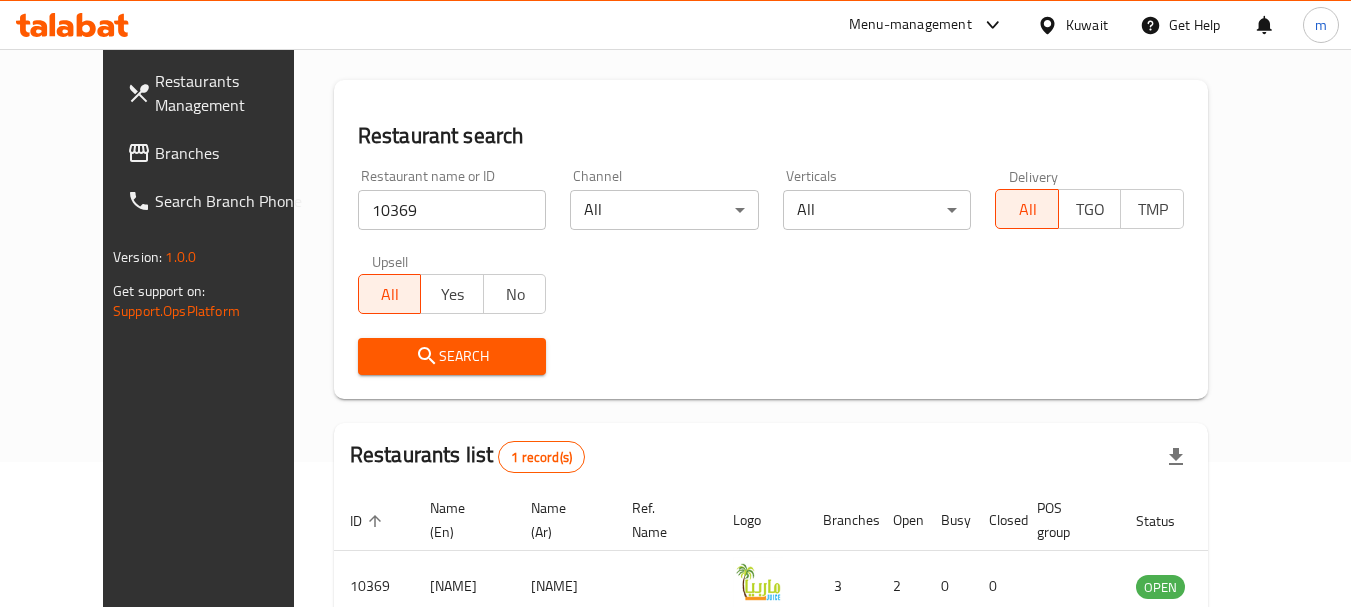 scroll, scrollTop: 268, scrollLeft: 0, axis: vertical 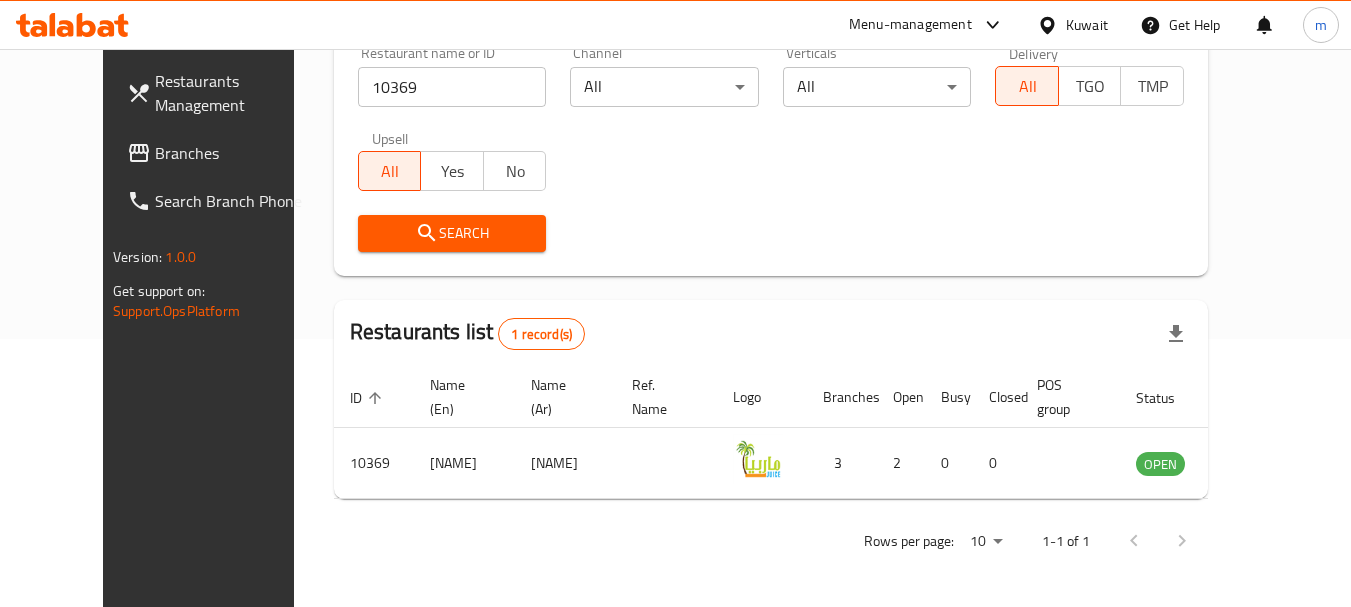 click 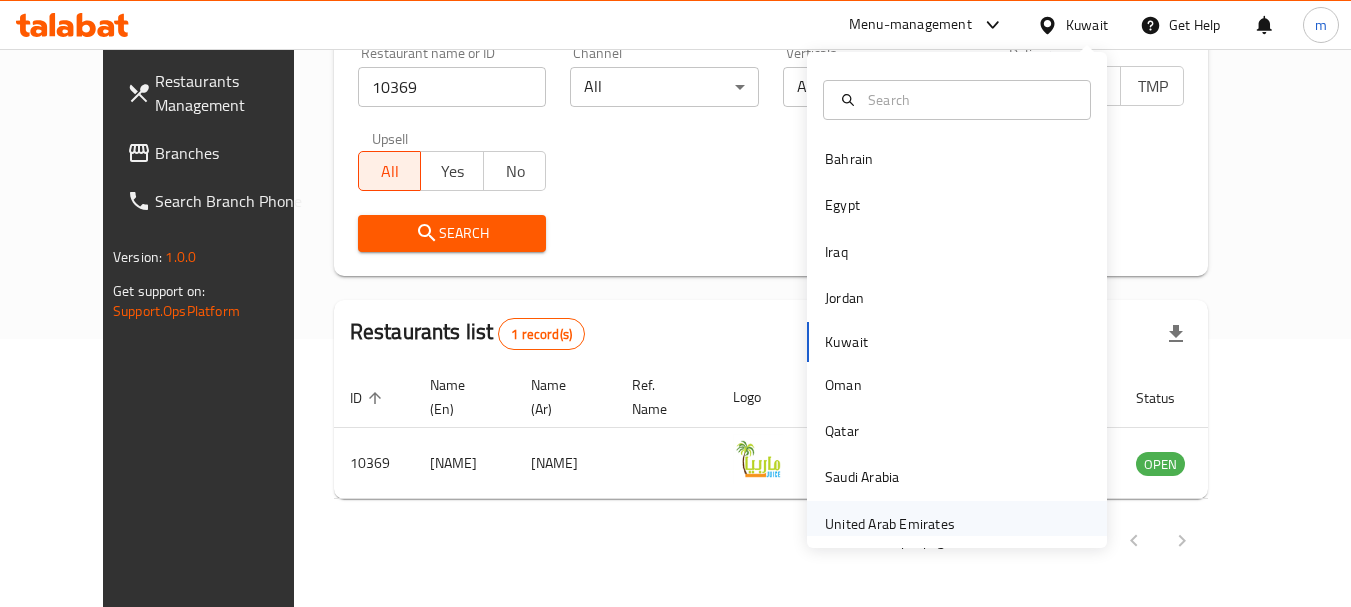 click on "United Arab Emirates" at bounding box center [890, 524] 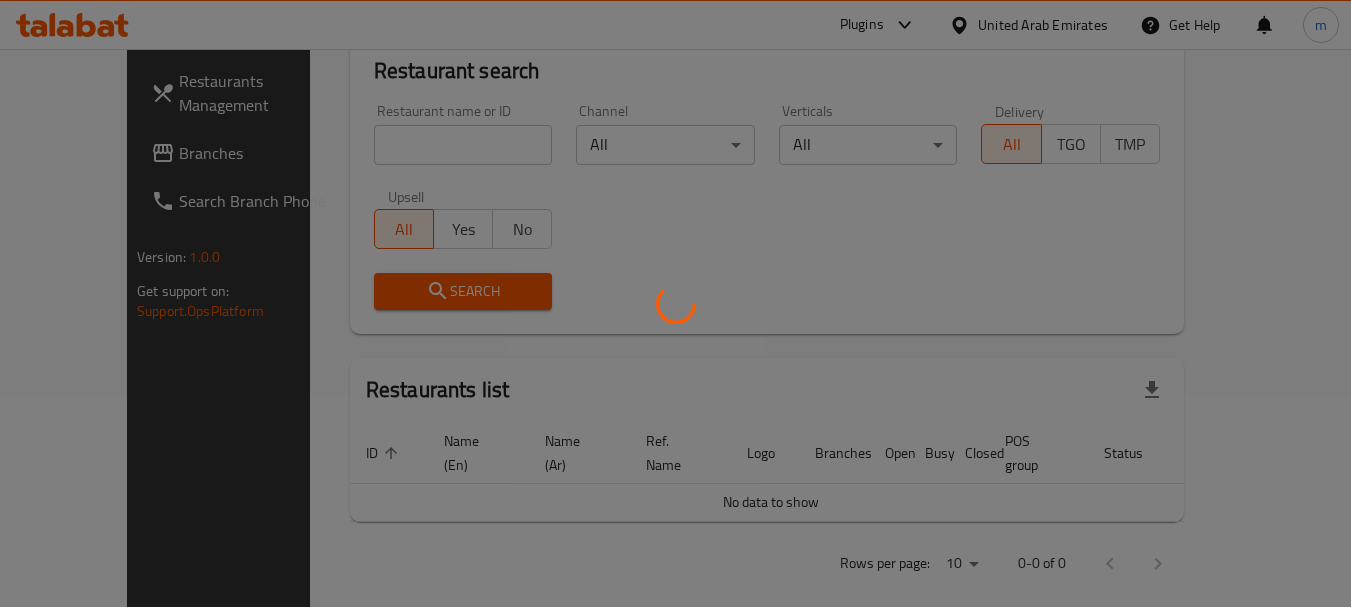 scroll, scrollTop: 268, scrollLeft: 0, axis: vertical 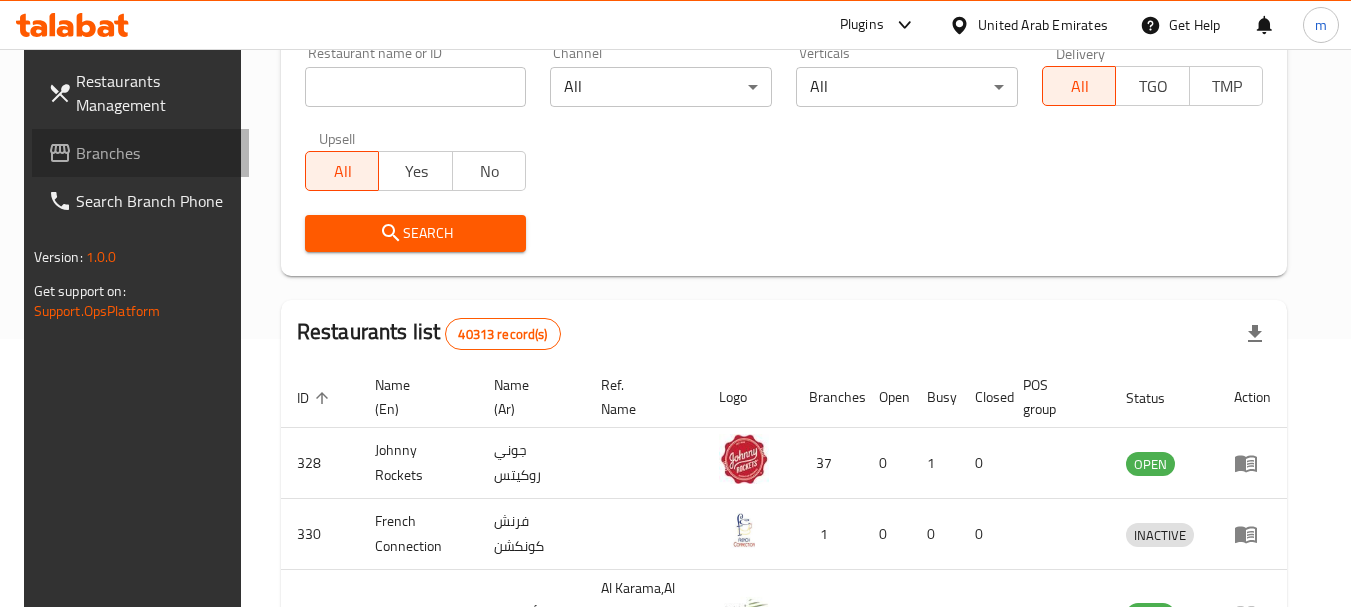 click on "Branches" at bounding box center [155, 153] 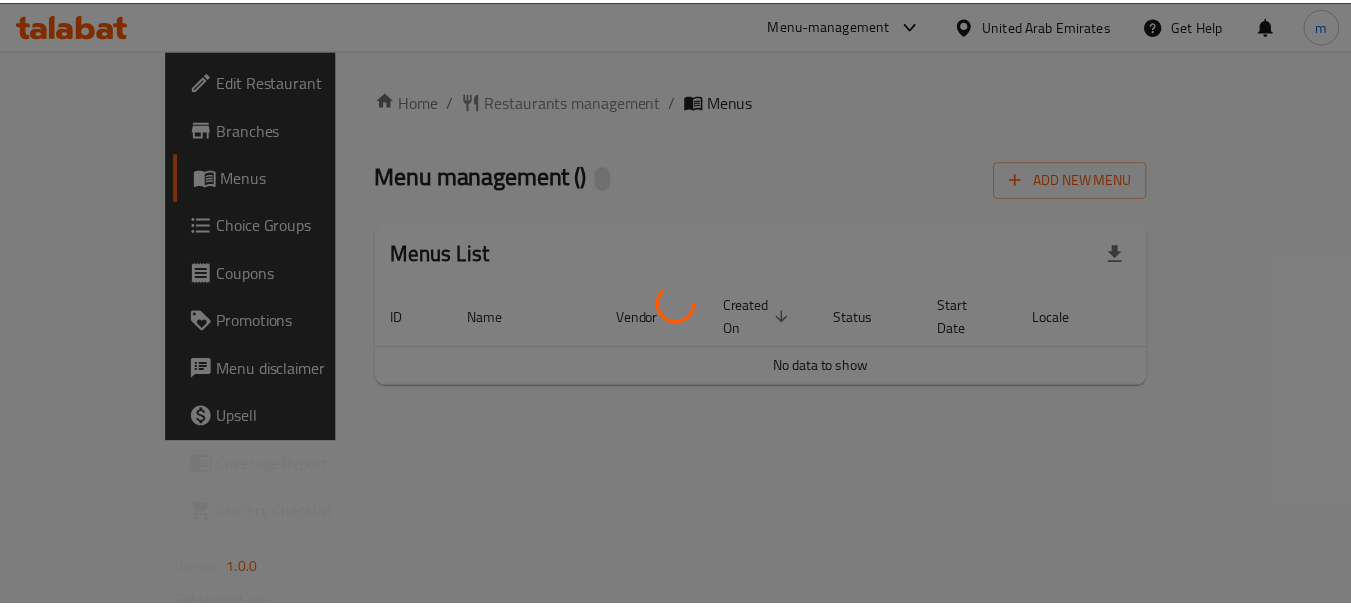 scroll, scrollTop: 0, scrollLeft: 0, axis: both 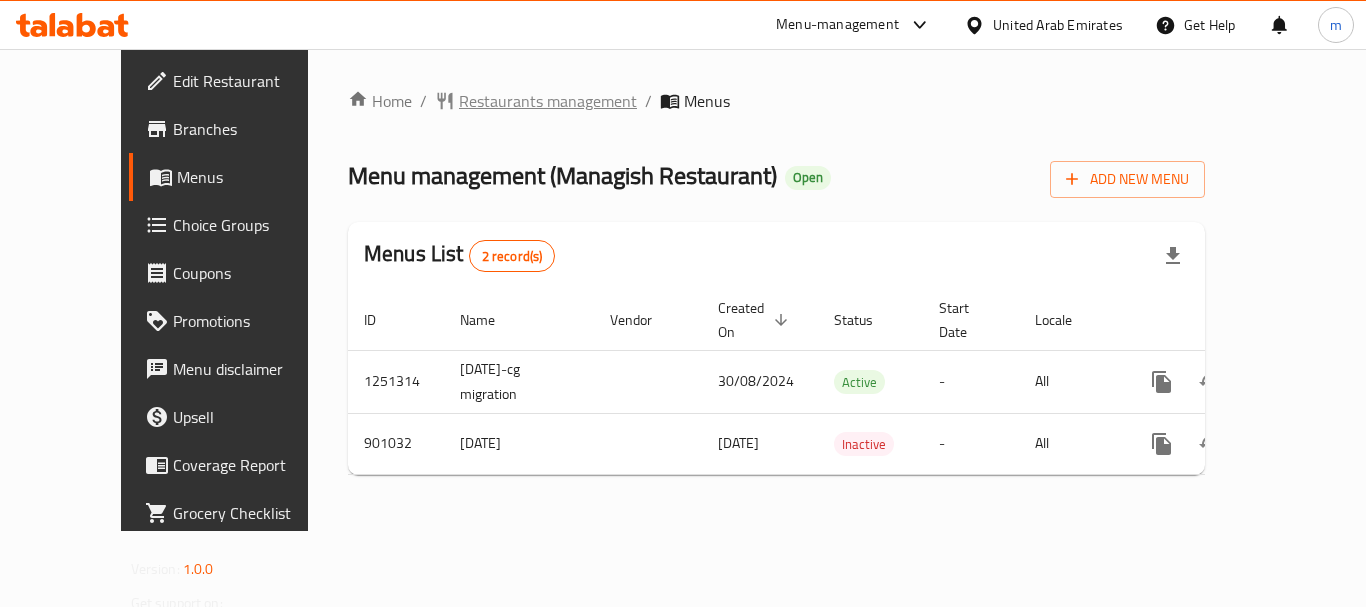 click on "Restaurants management" at bounding box center (548, 101) 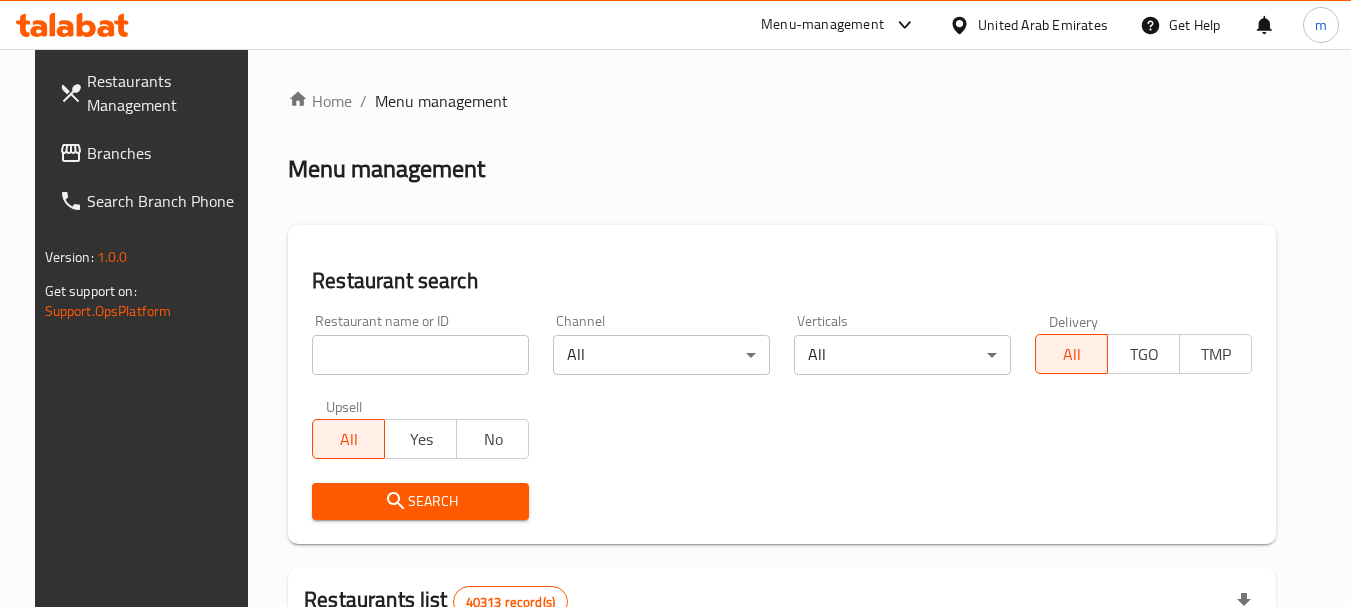 click at bounding box center [420, 355] 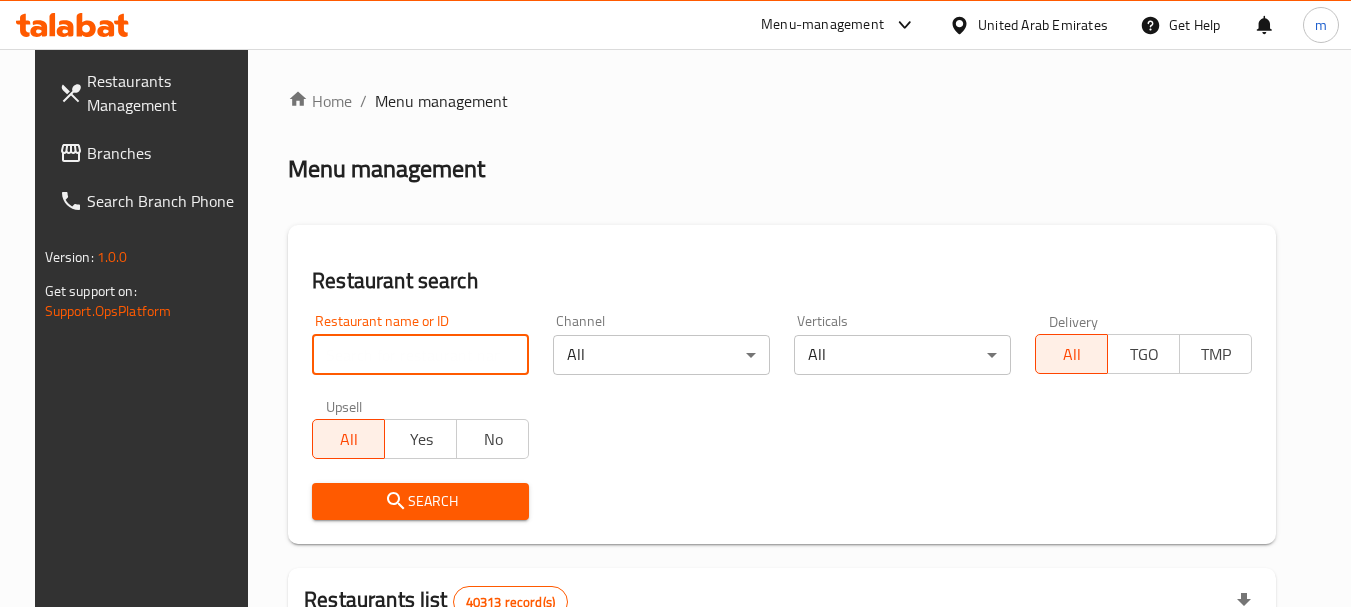 paste on "658228" 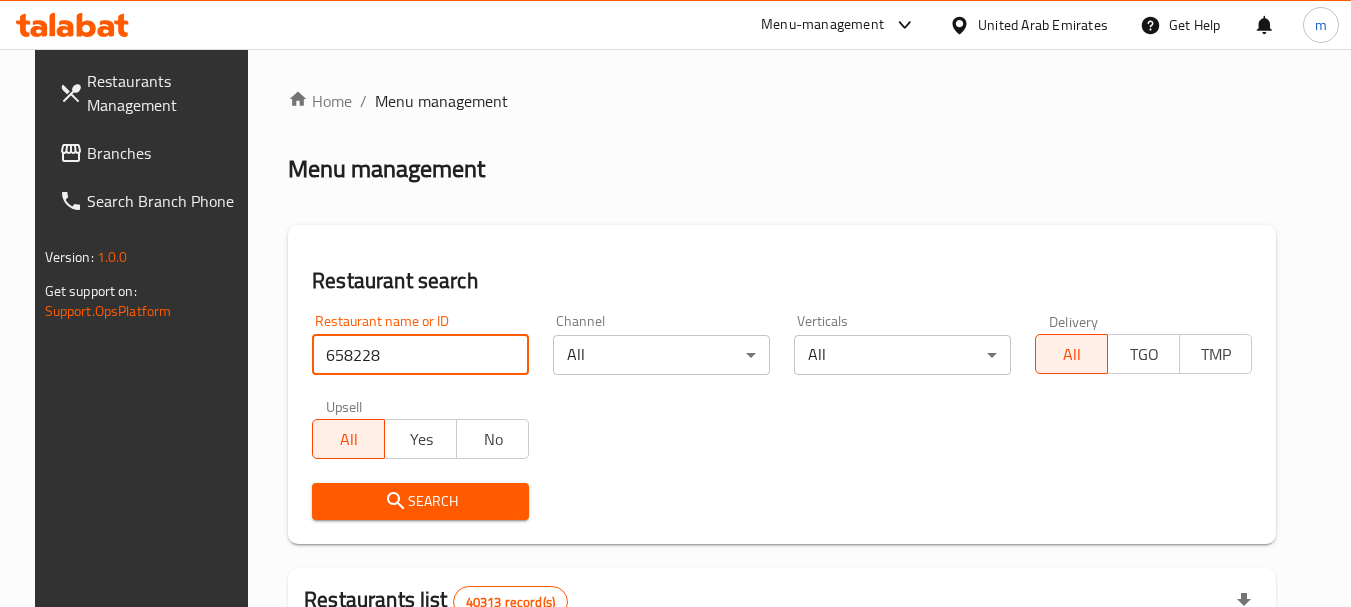 type on "658228" 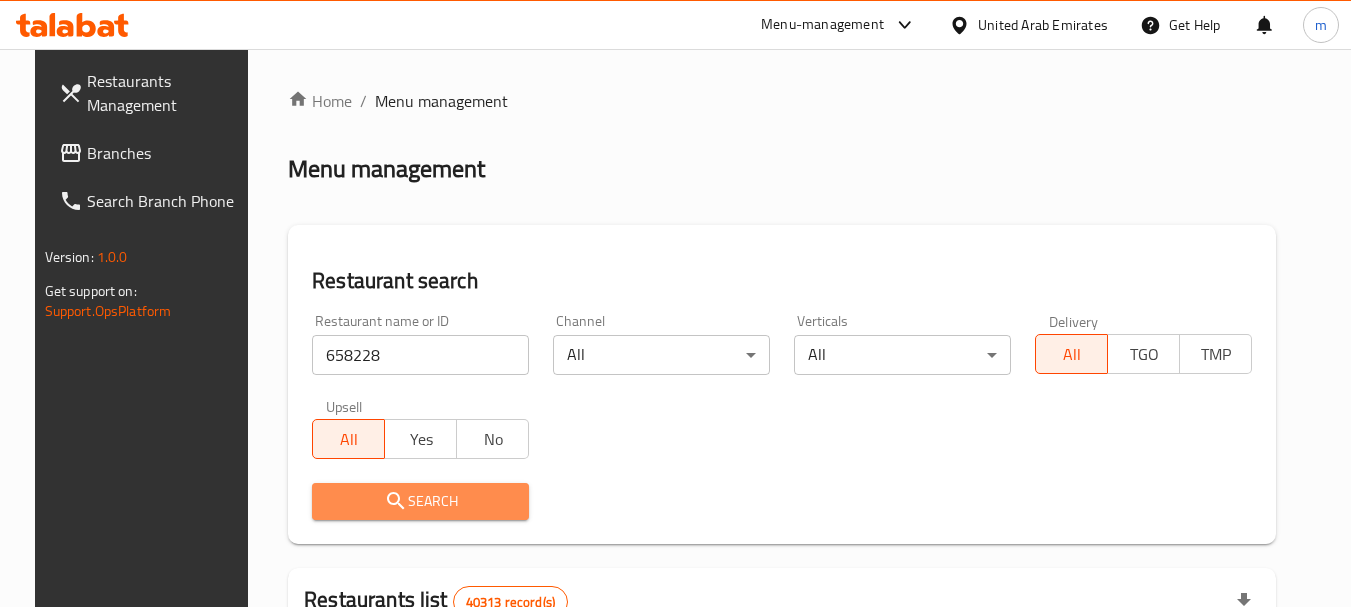 click on "Search" at bounding box center [420, 501] 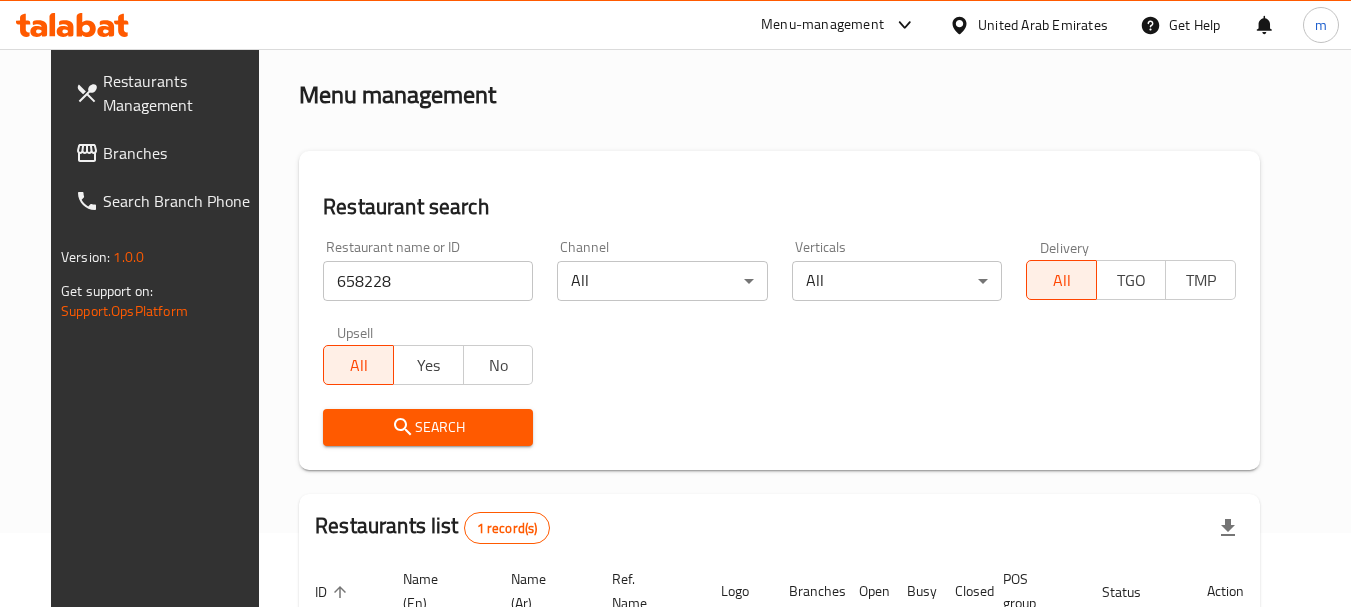 scroll, scrollTop: 260, scrollLeft: 0, axis: vertical 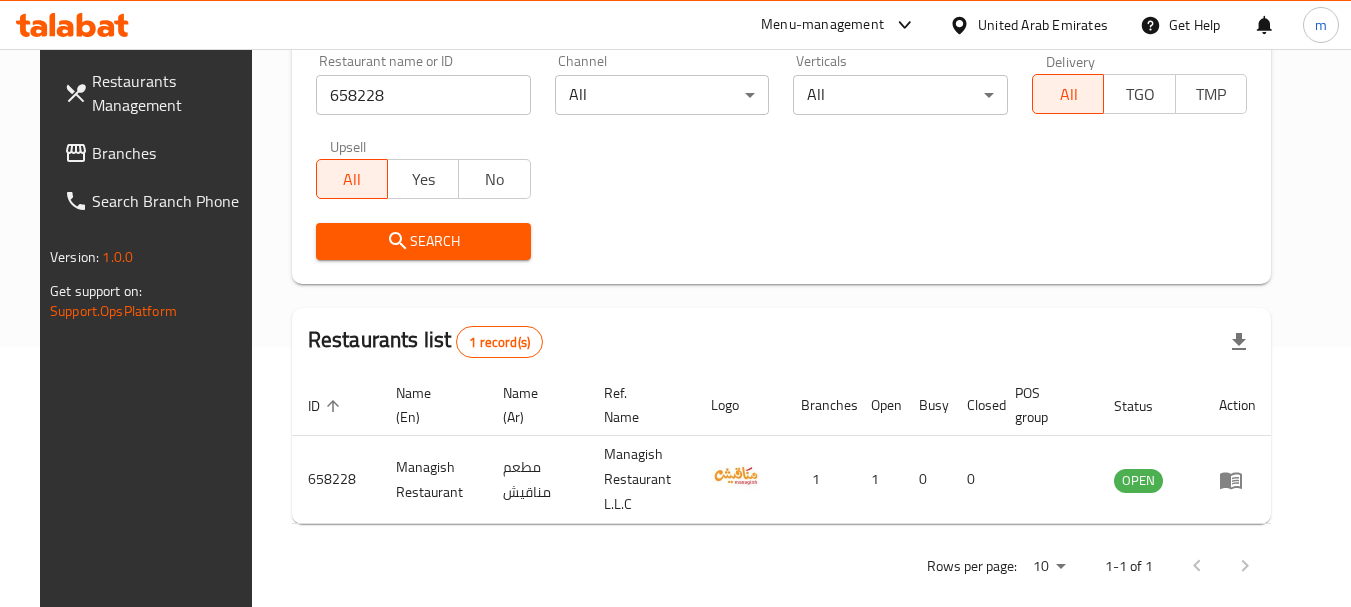 click 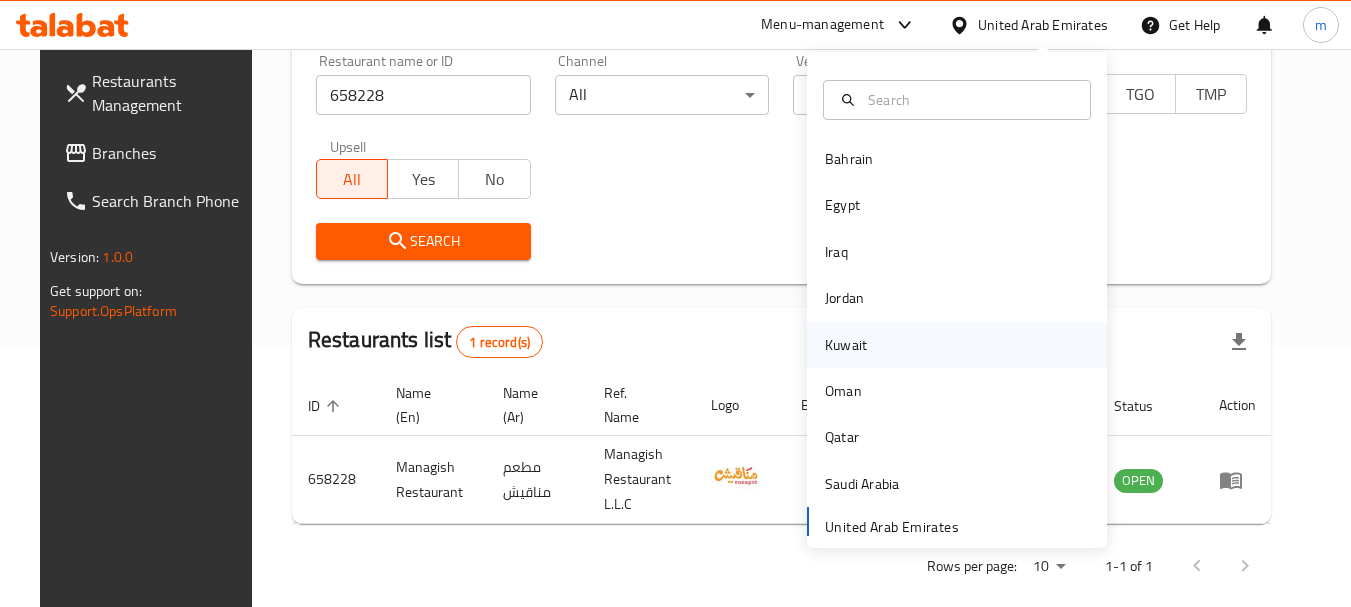 click on "Kuwait" at bounding box center (846, 345) 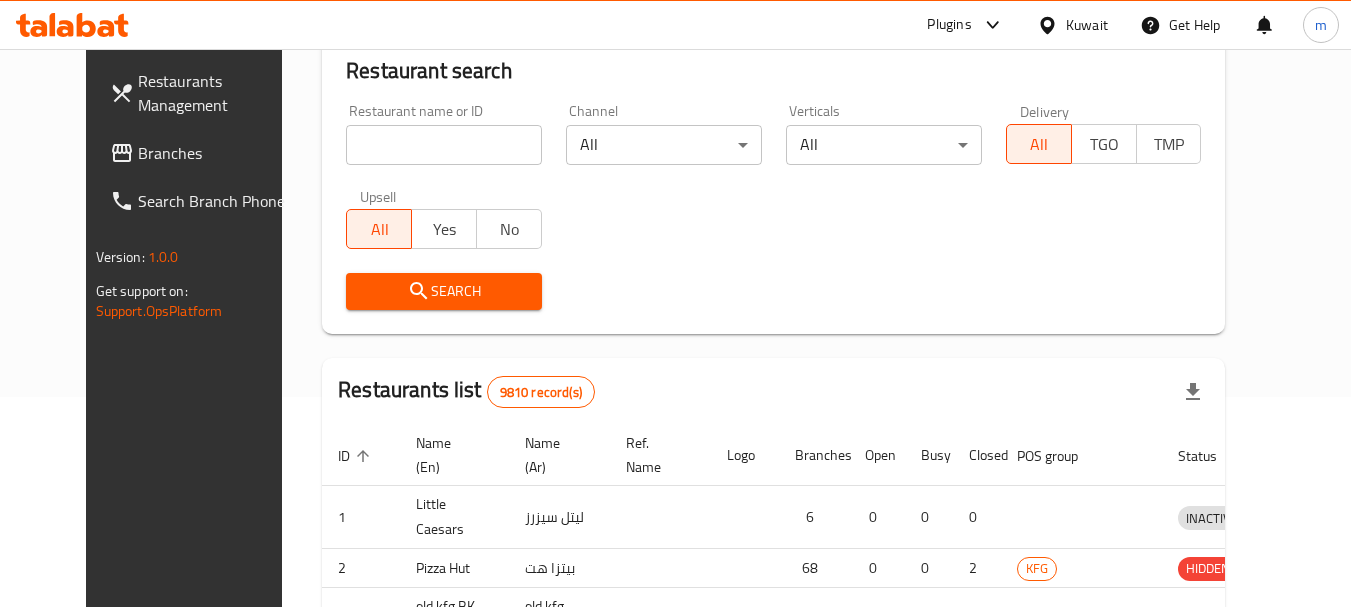 scroll, scrollTop: 260, scrollLeft: 0, axis: vertical 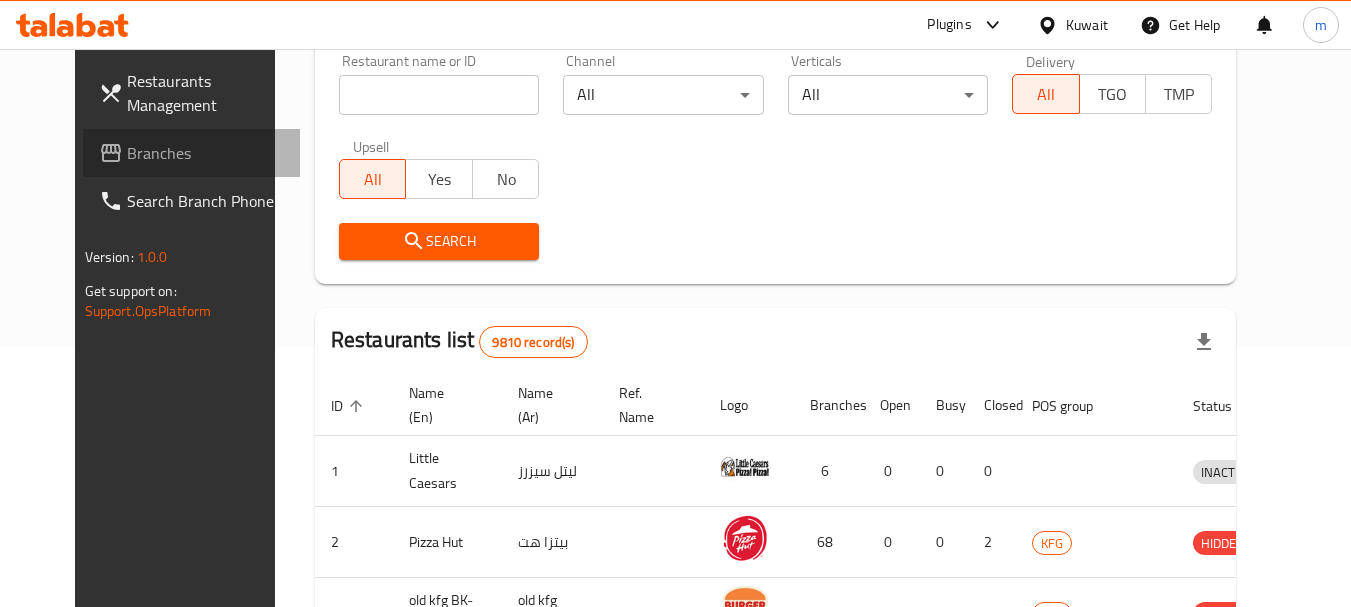 click on "Branches" at bounding box center (206, 153) 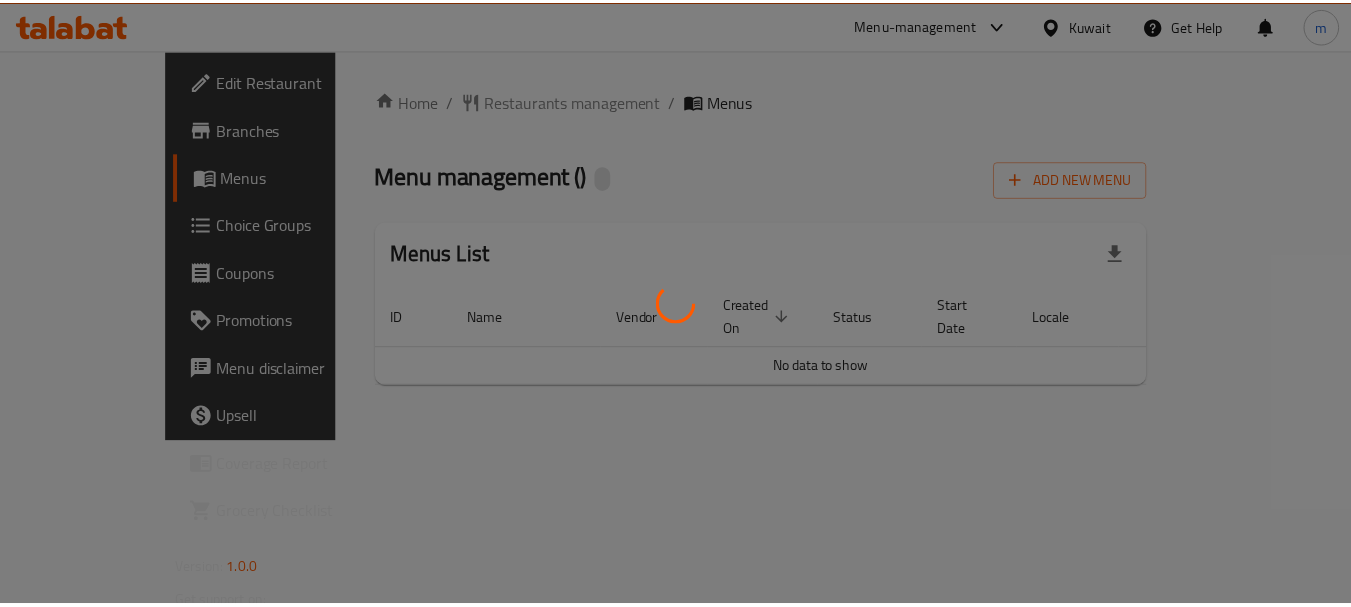 scroll, scrollTop: 0, scrollLeft: 0, axis: both 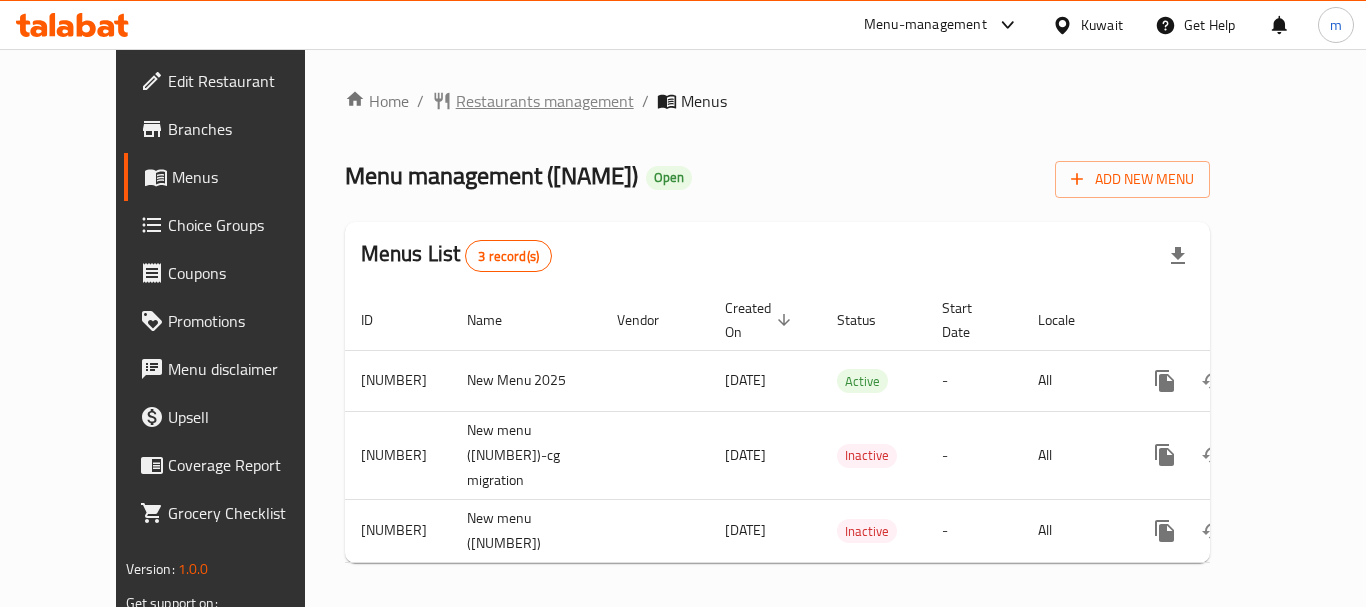 click on "Restaurants management" at bounding box center [545, 101] 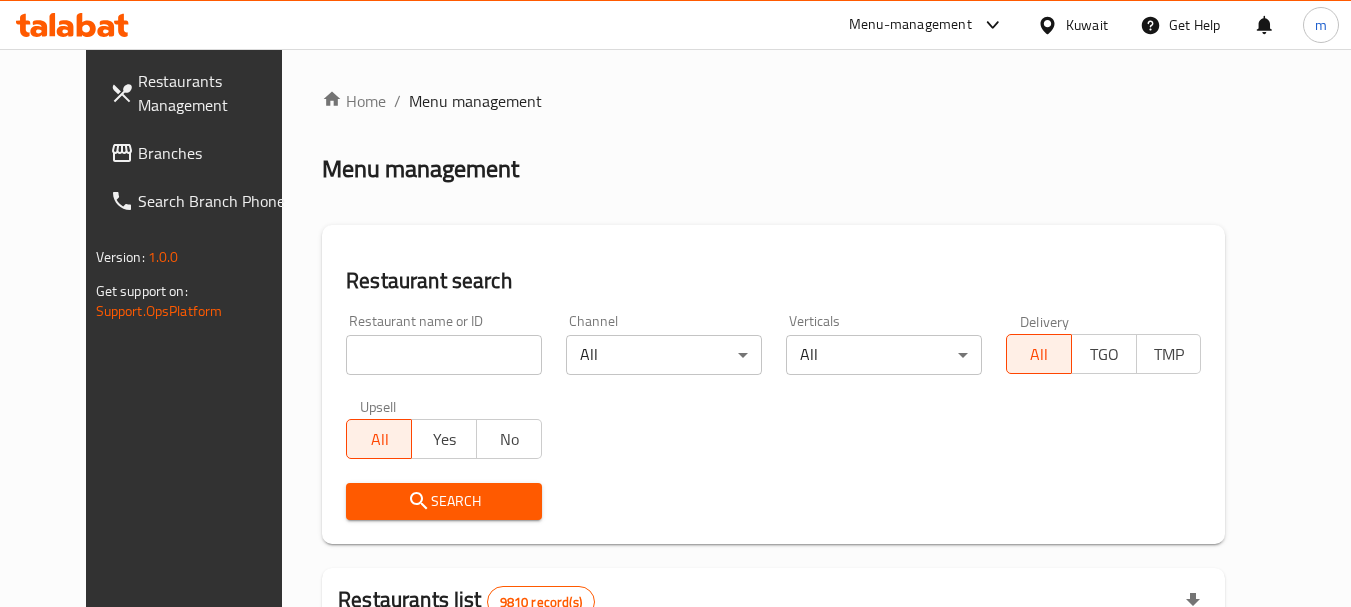 click at bounding box center [444, 355] 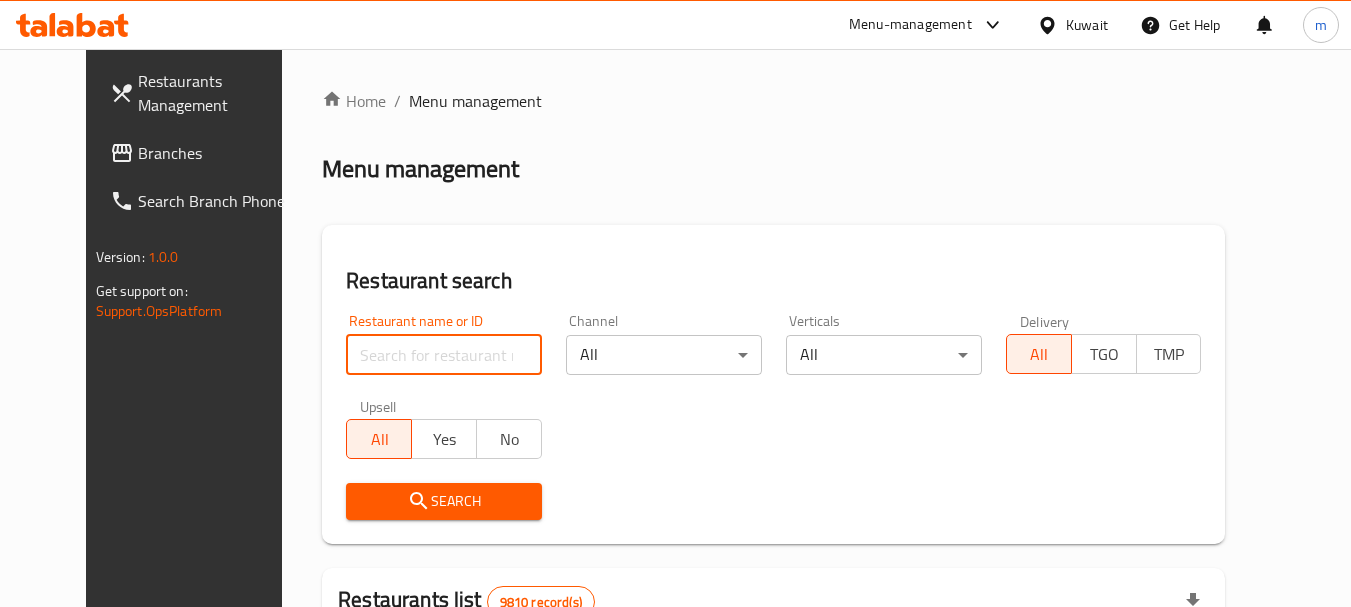 paste on "[NUMBER]" 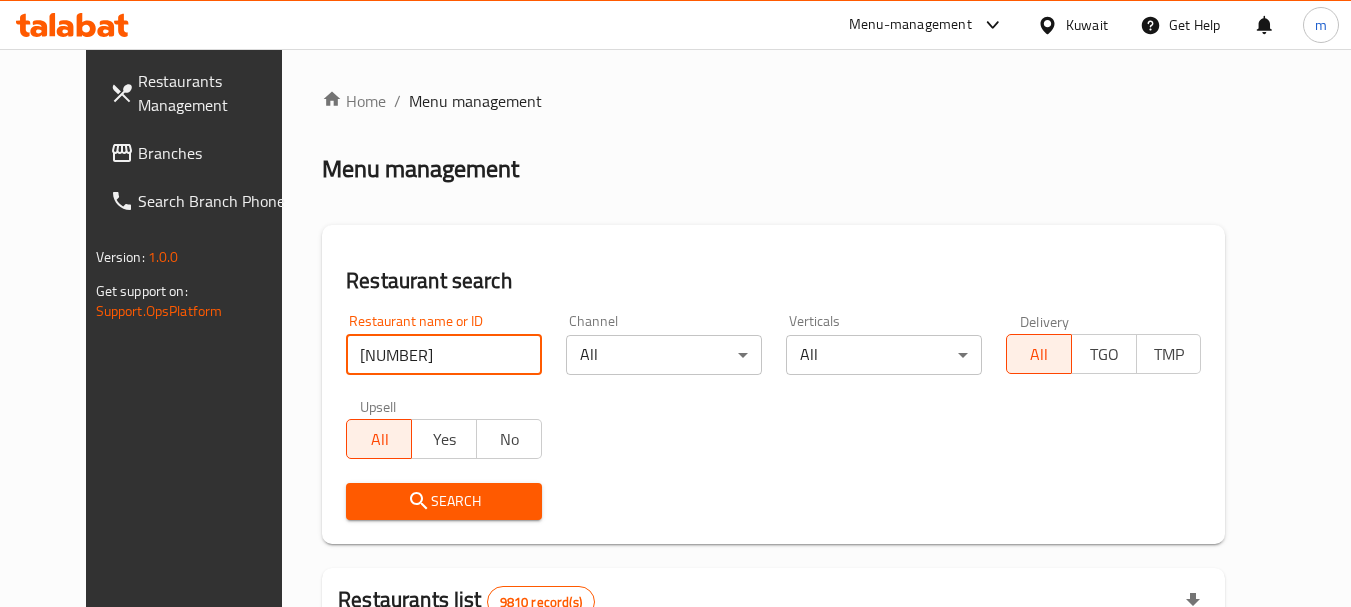 type on "[NUMBER]" 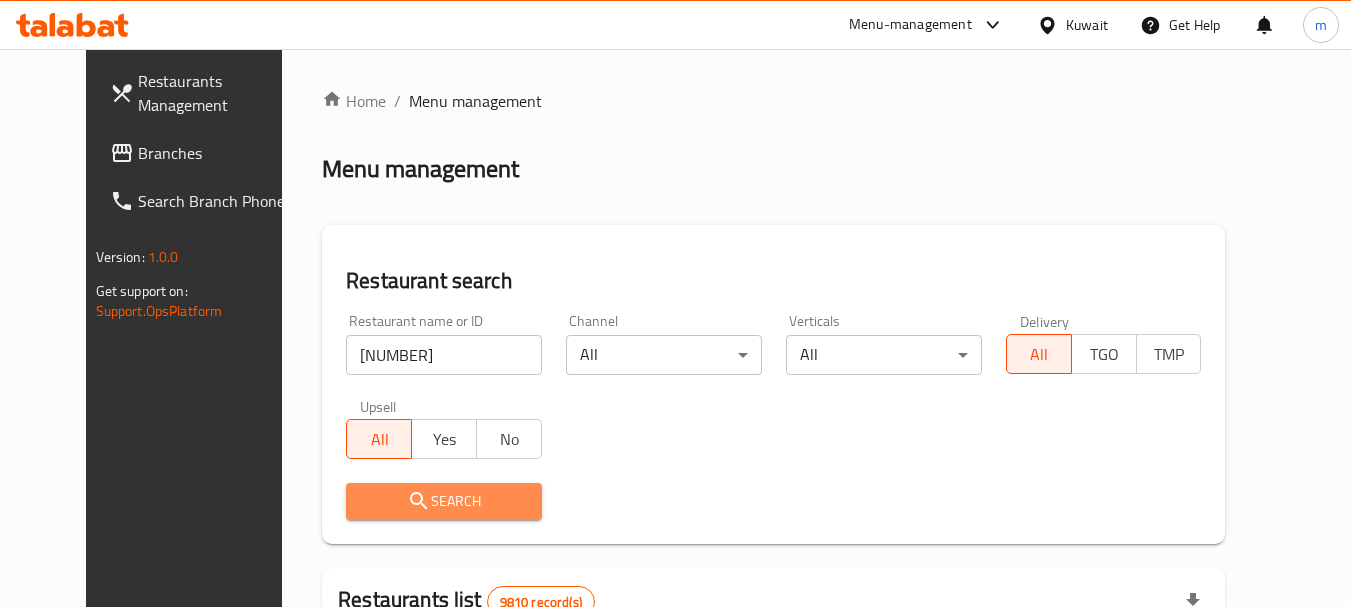 click on "Search" at bounding box center [444, 501] 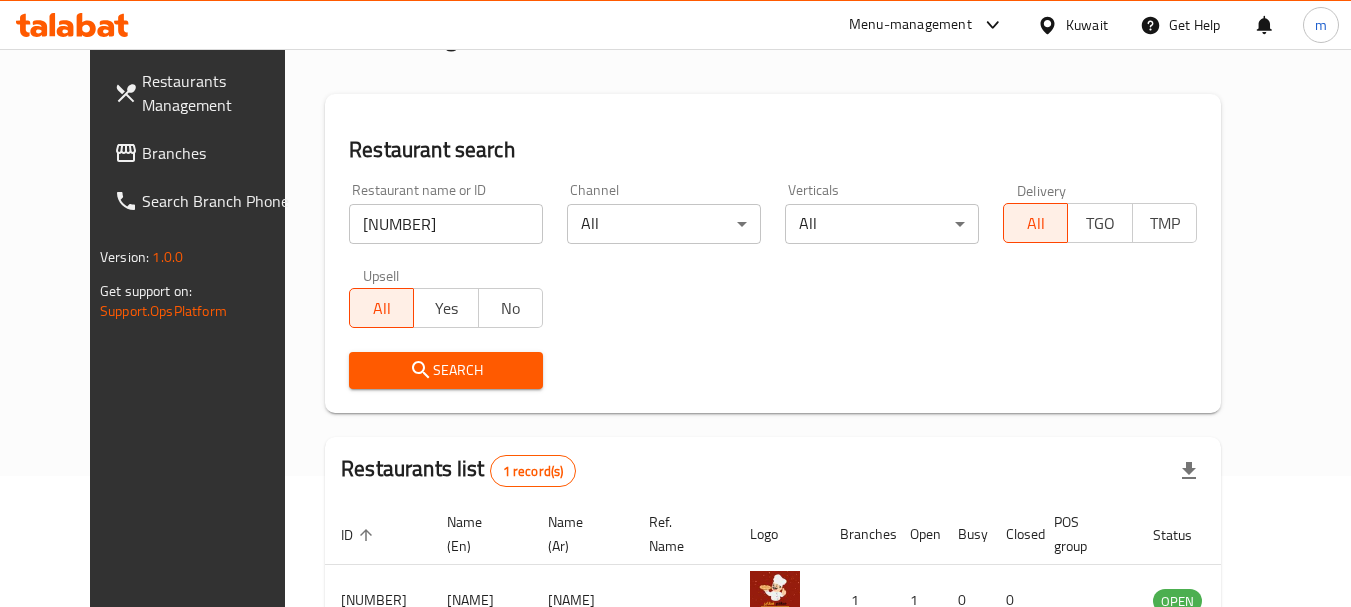 scroll, scrollTop: 260, scrollLeft: 0, axis: vertical 